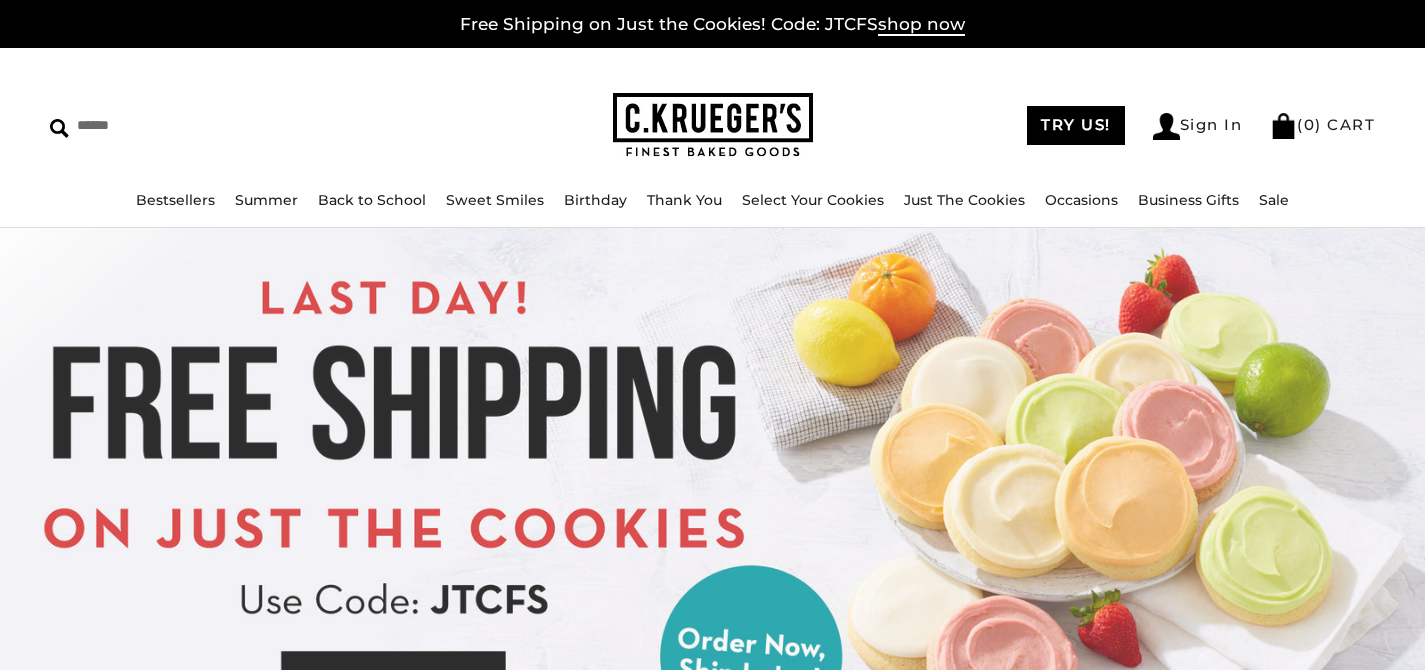 scroll, scrollTop: 0, scrollLeft: 0, axis: both 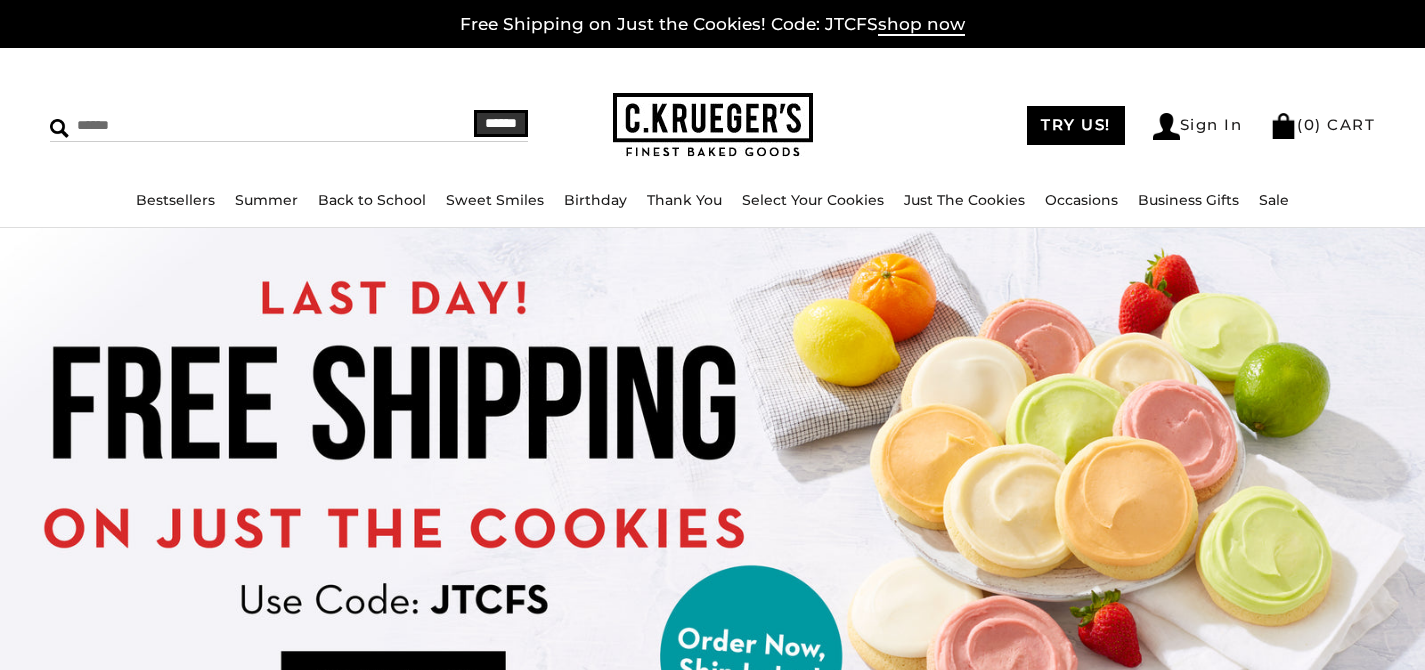 click at bounding box center [205, 125] 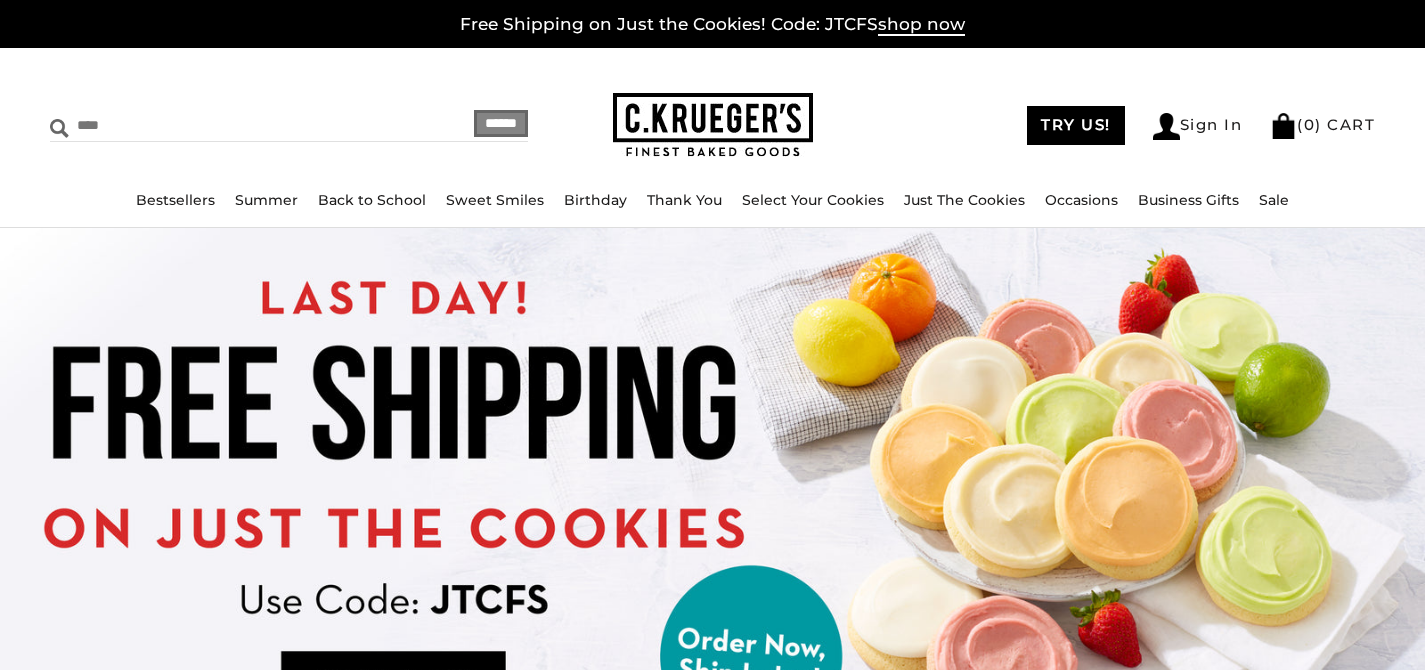 type on "****" 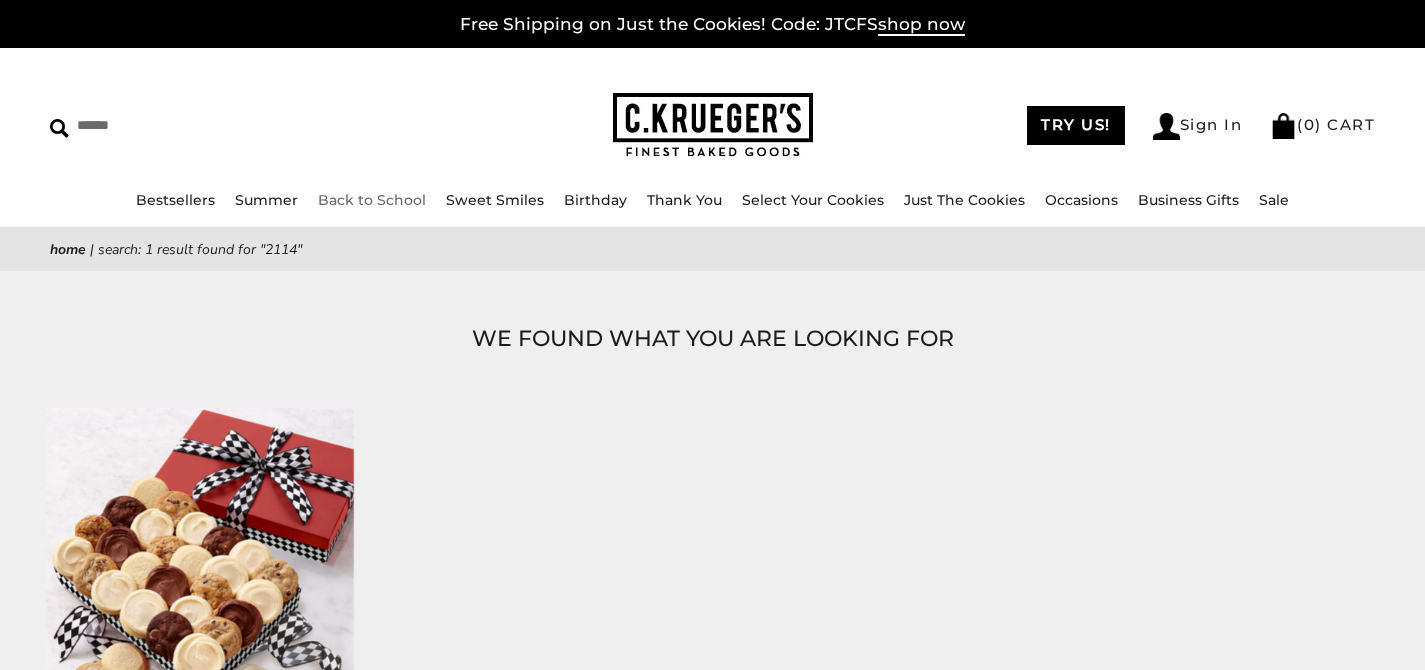 scroll, scrollTop: 0, scrollLeft: 0, axis: both 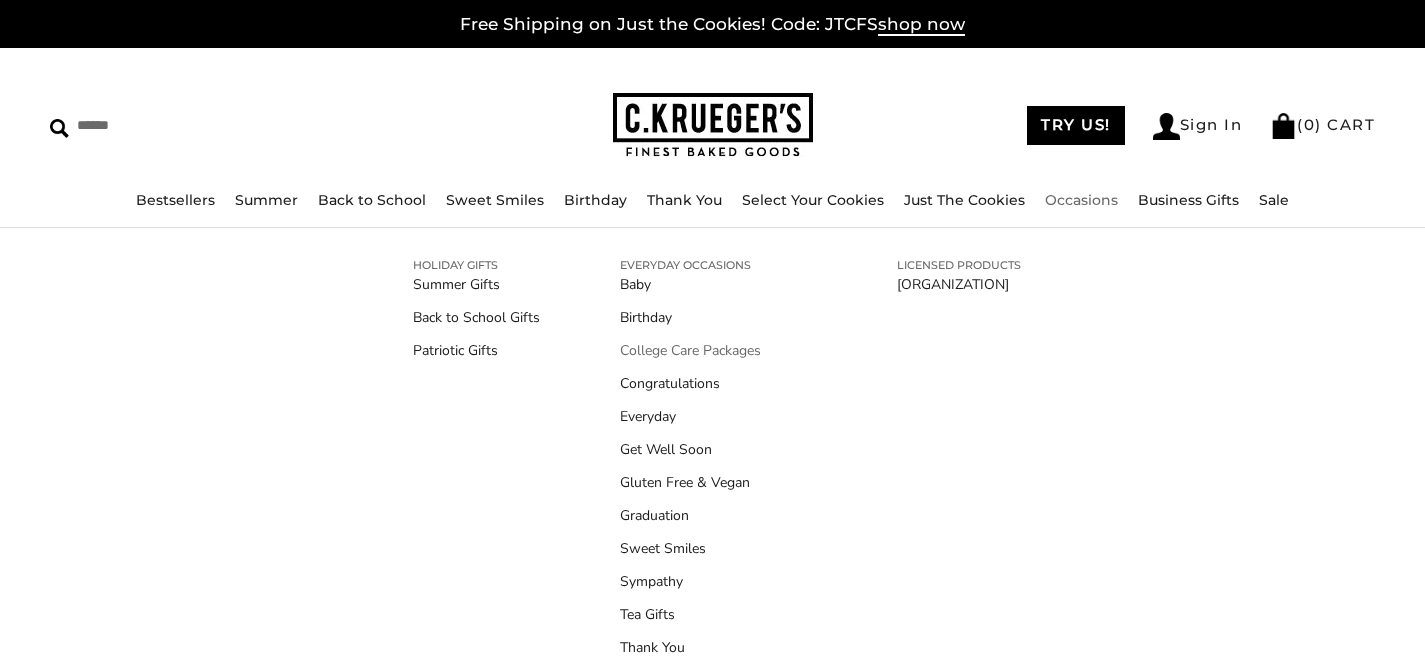 click on "College Care Packages" at bounding box center (718, 350) 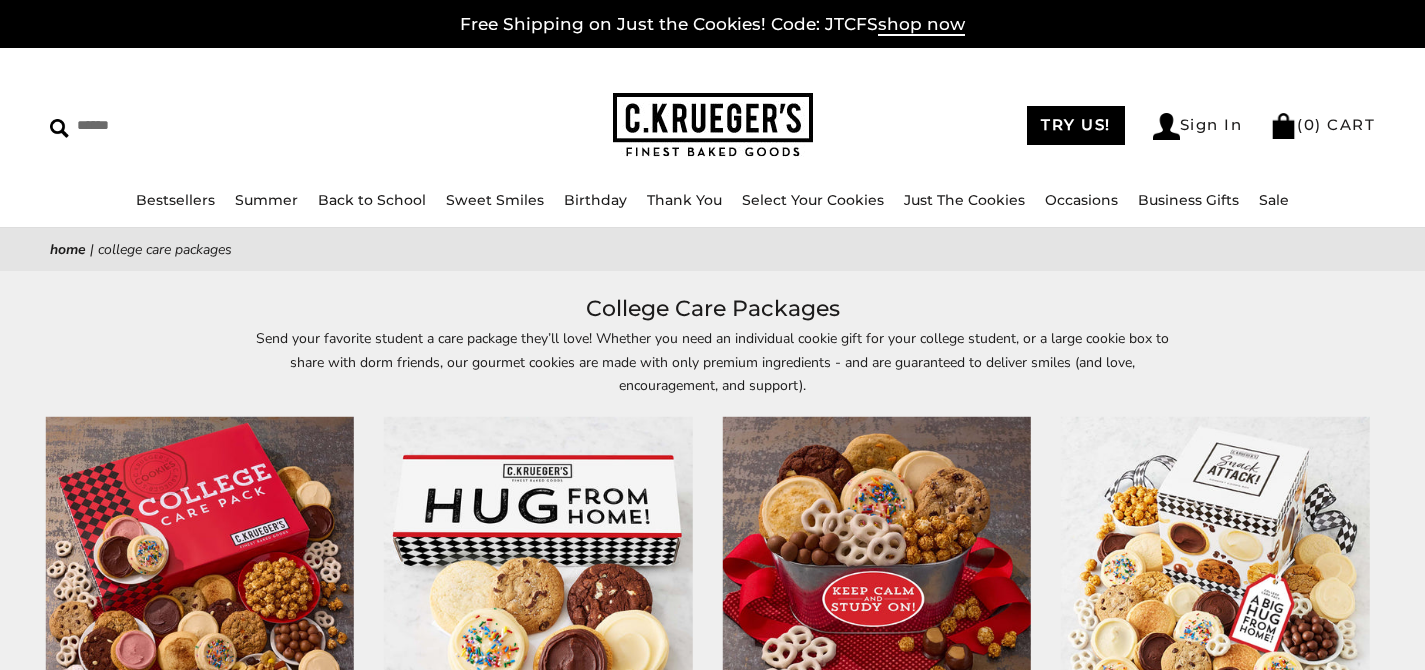 scroll, scrollTop: 0, scrollLeft: 0, axis: both 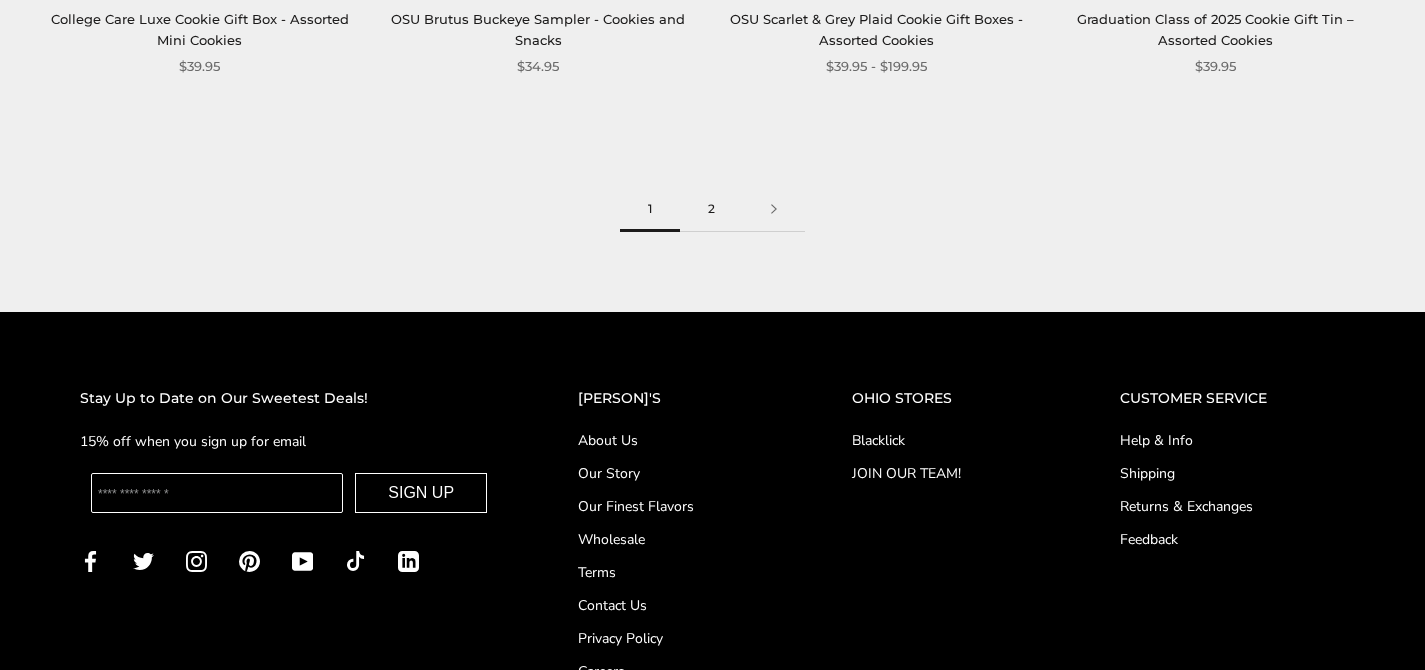 click on "2" at bounding box center (711, 209) 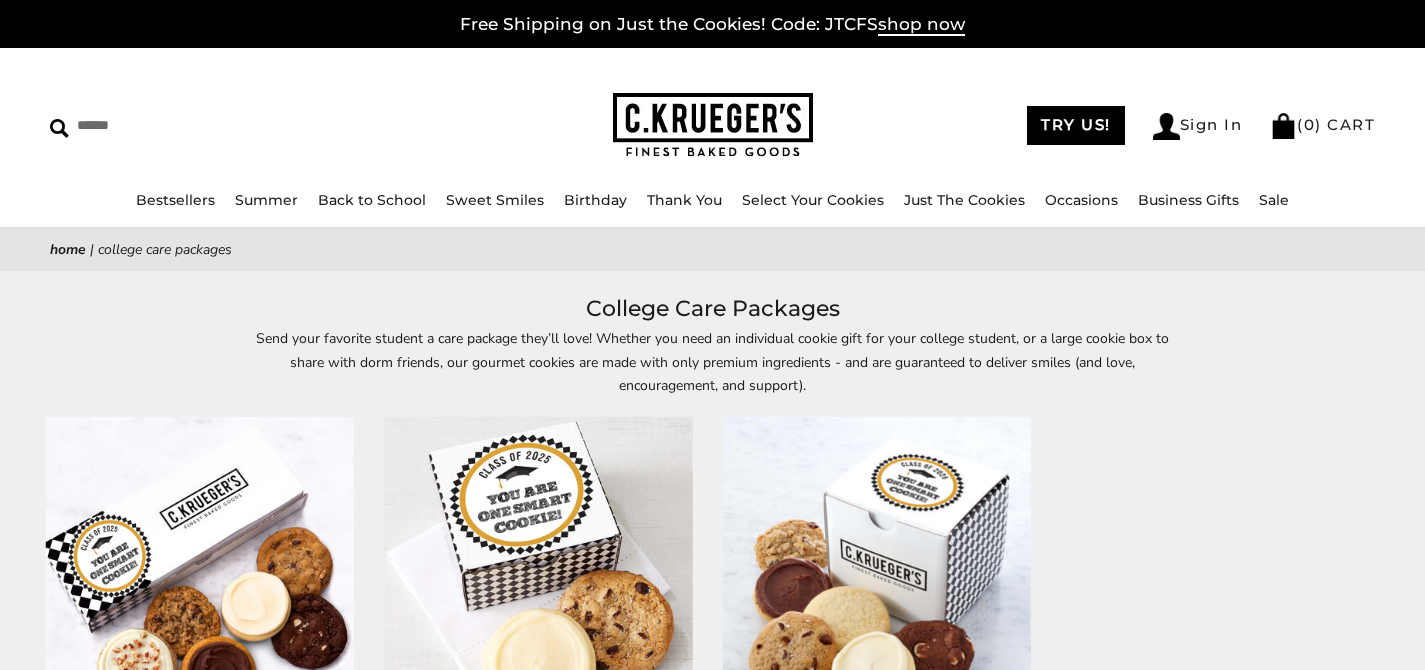scroll, scrollTop: 0, scrollLeft: 0, axis: both 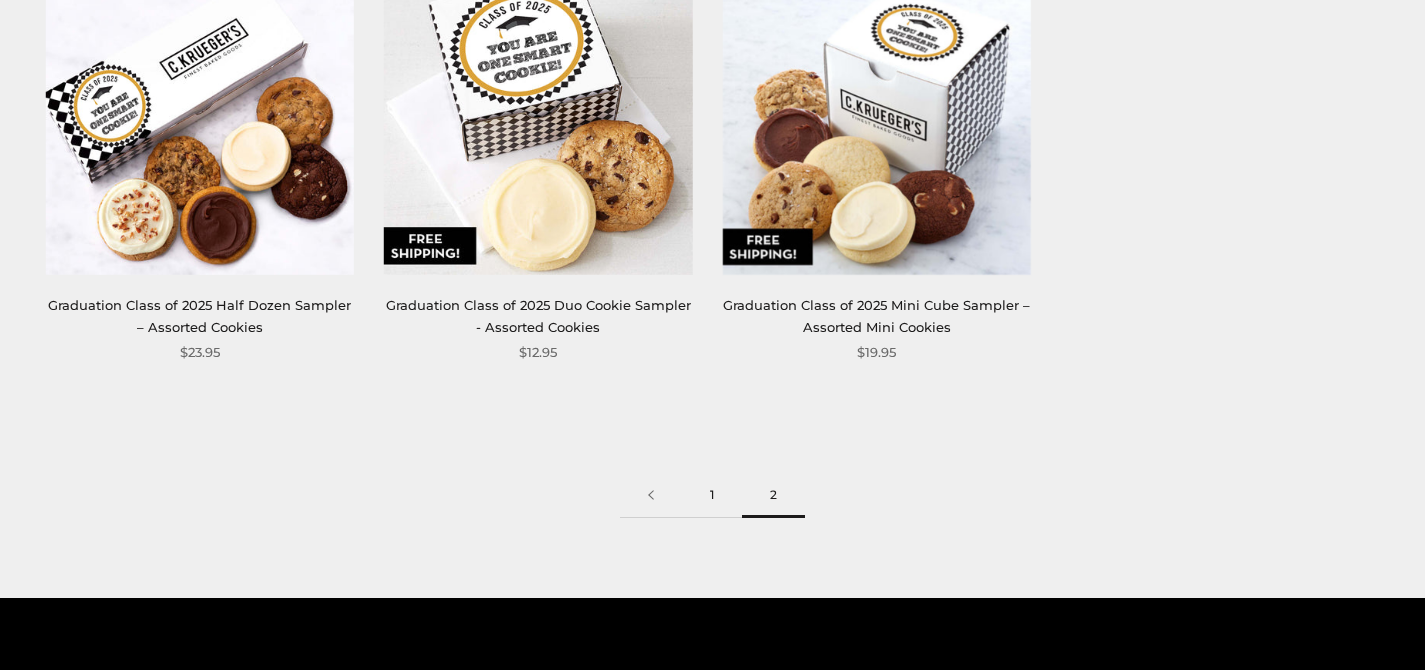 click on "1" at bounding box center [712, 495] 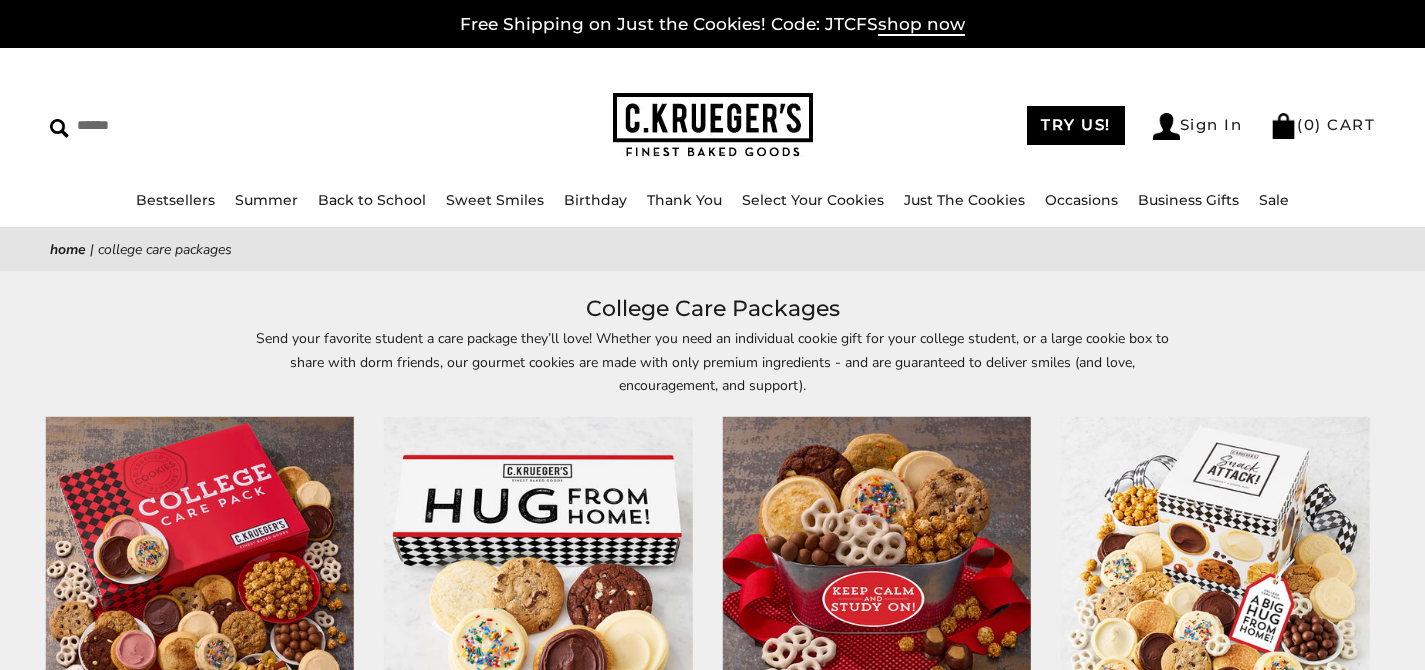 scroll, scrollTop: 0, scrollLeft: 0, axis: both 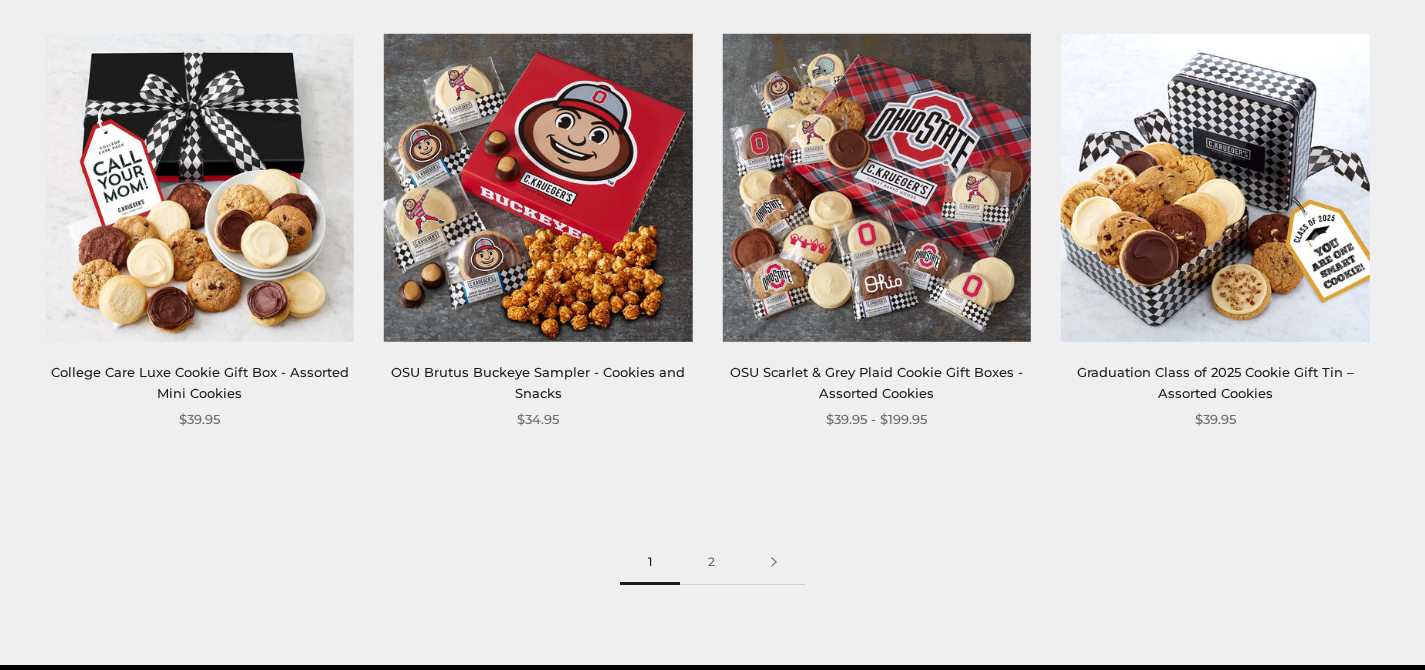 click at bounding box center (200, 187) 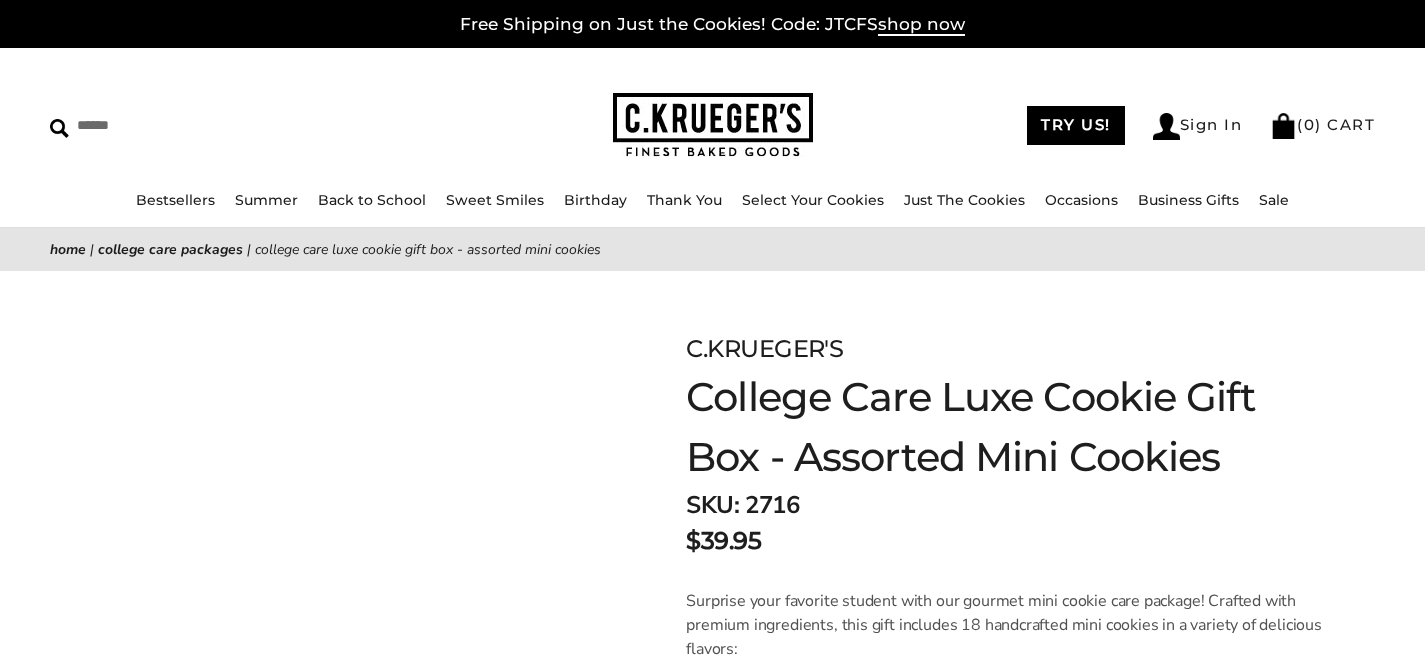 scroll, scrollTop: 0, scrollLeft: 0, axis: both 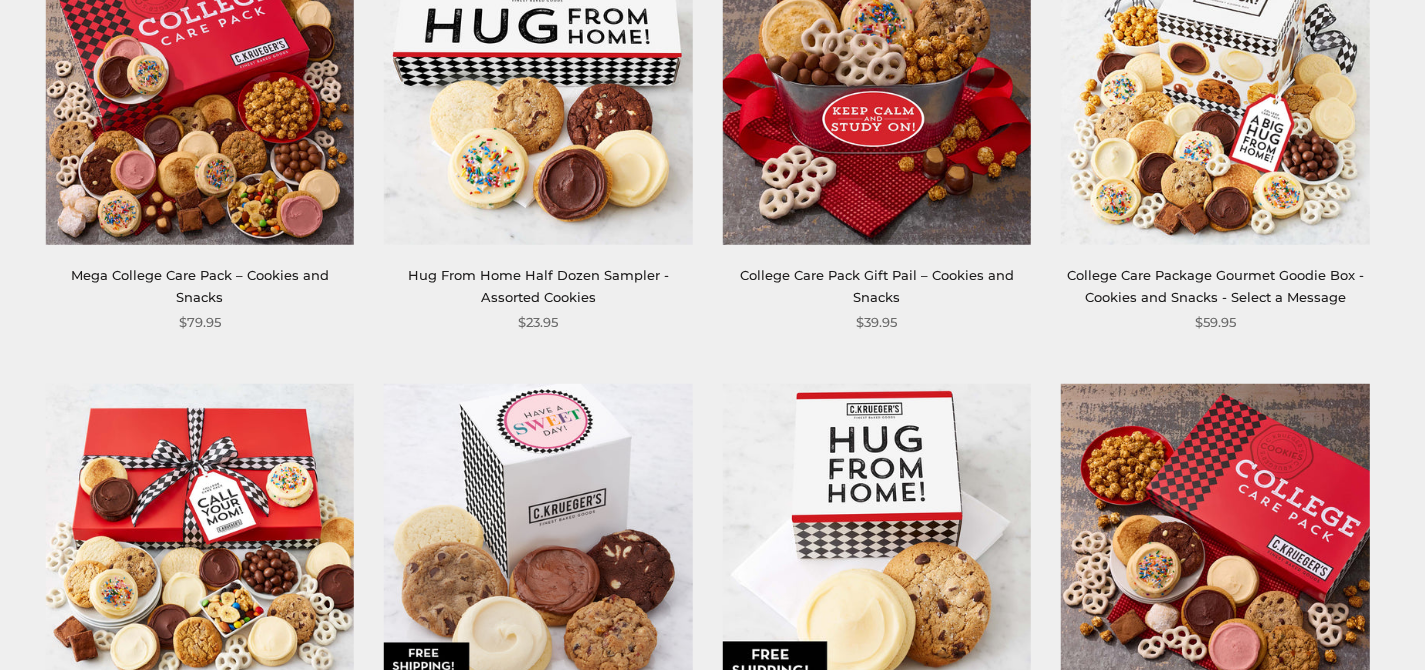 click at bounding box center (200, 537) 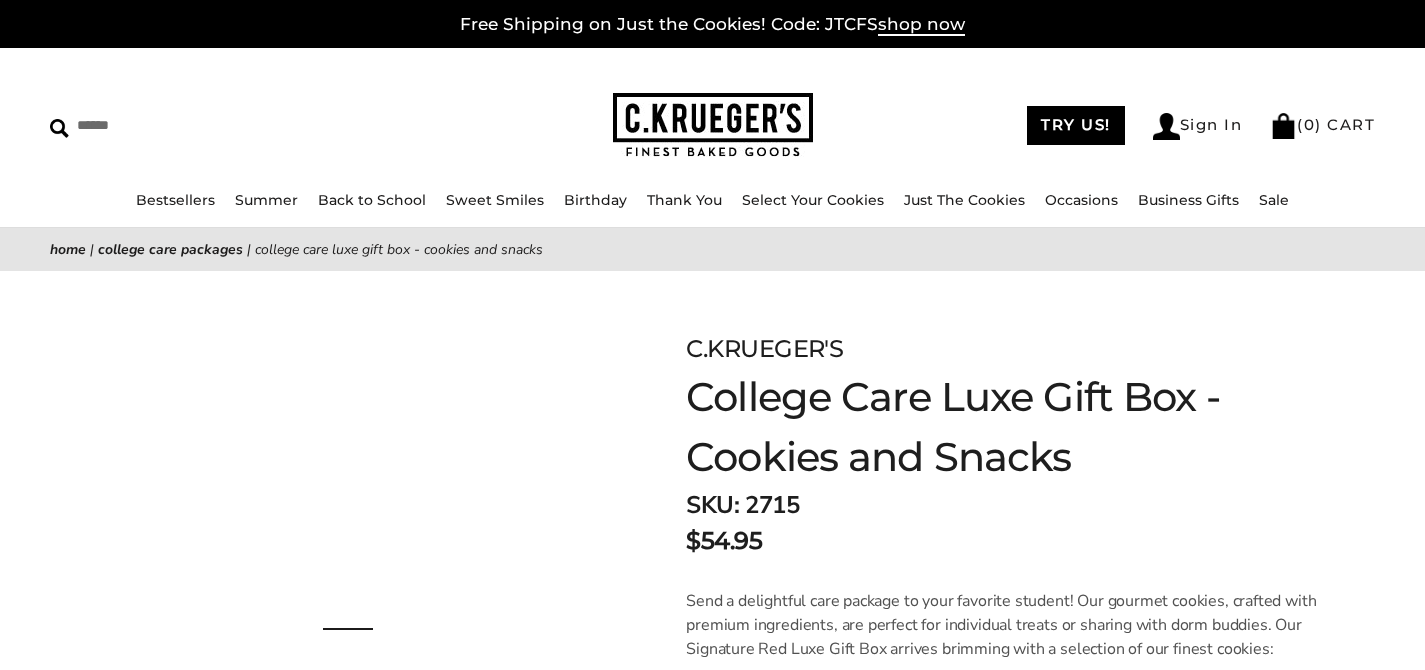 scroll, scrollTop: 0, scrollLeft: 0, axis: both 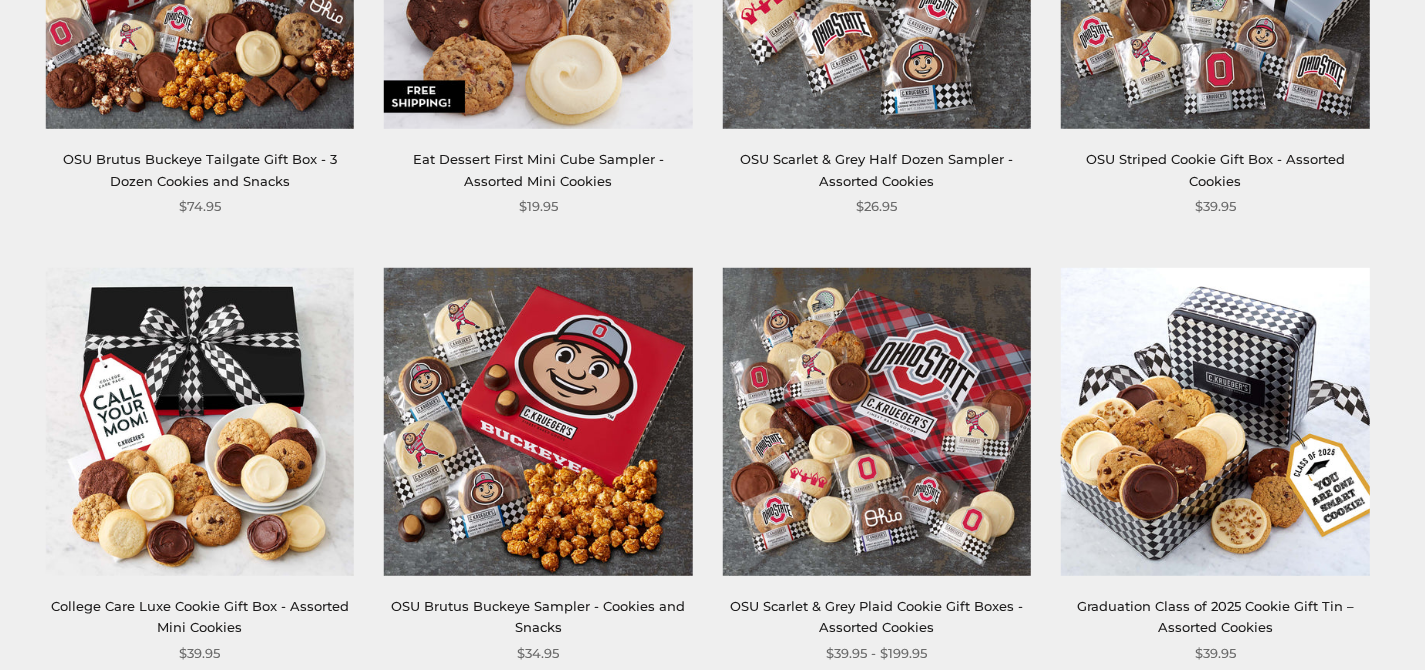 click at bounding box center [200, 421] 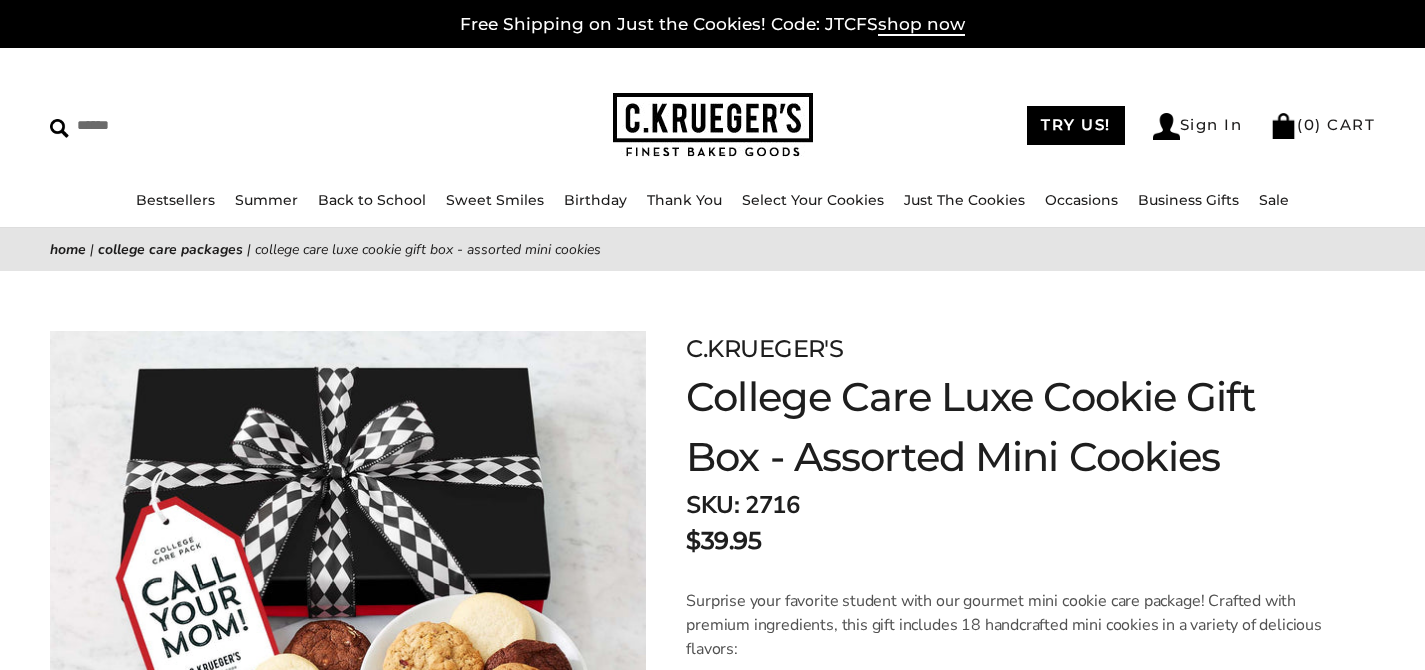 scroll, scrollTop: 0, scrollLeft: 0, axis: both 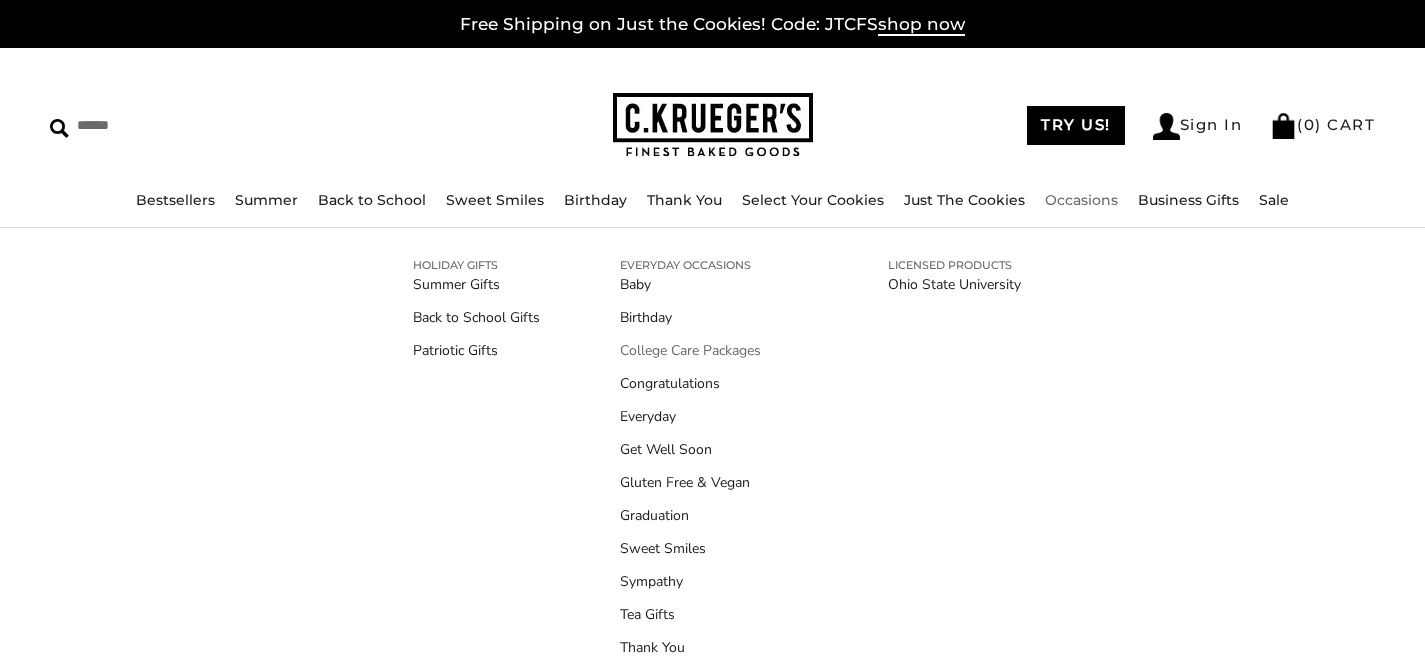 click on "College Care Packages" at bounding box center (714, 350) 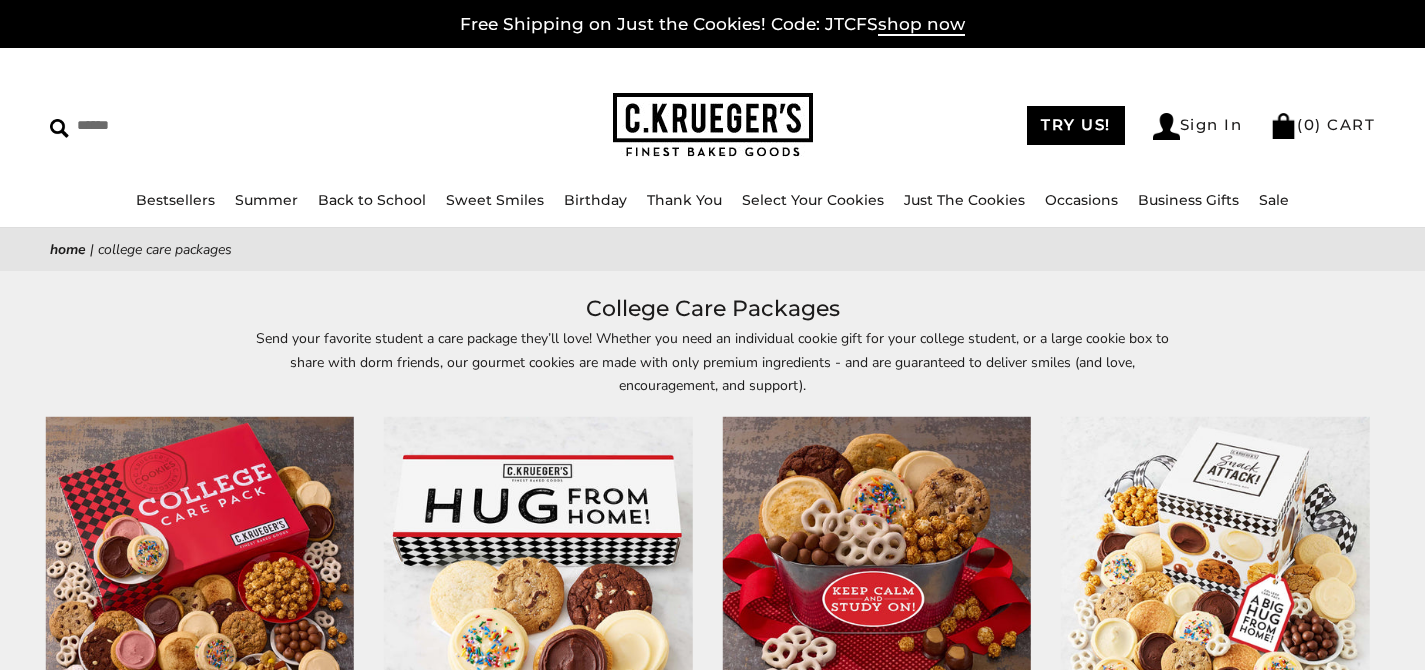 scroll, scrollTop: 0, scrollLeft: 0, axis: both 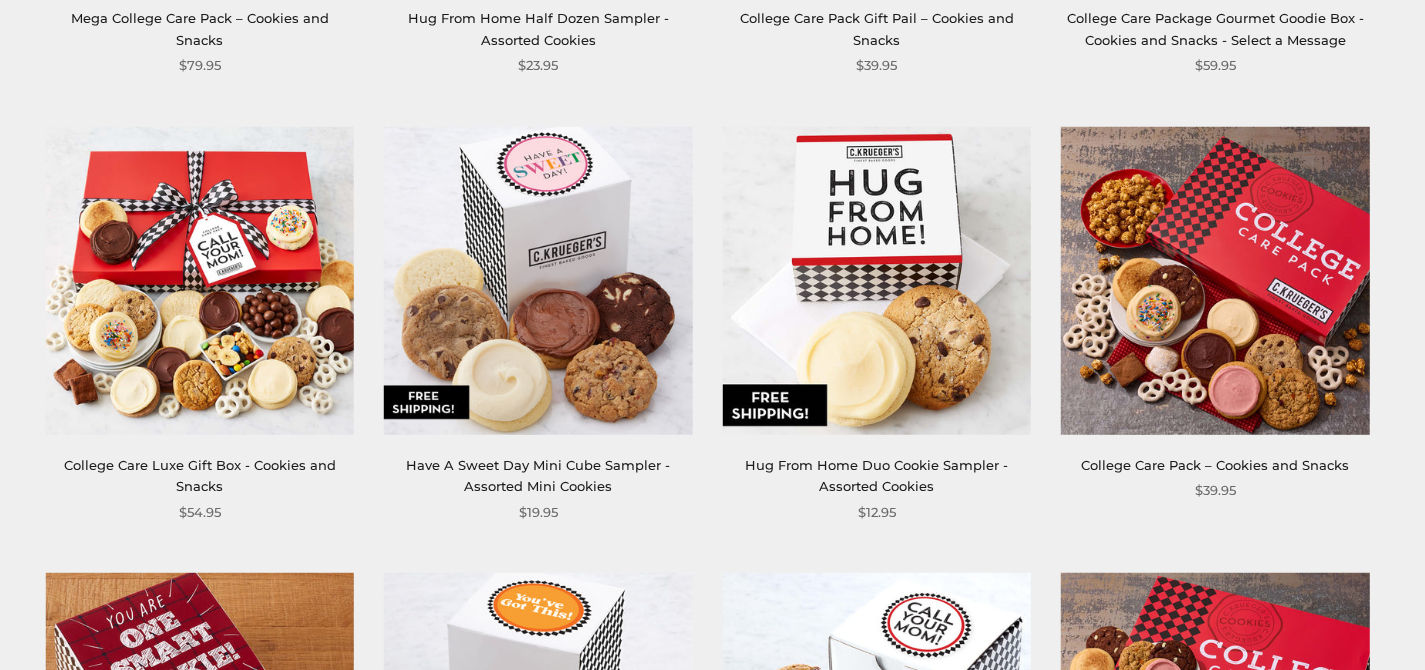 click at bounding box center [200, 280] 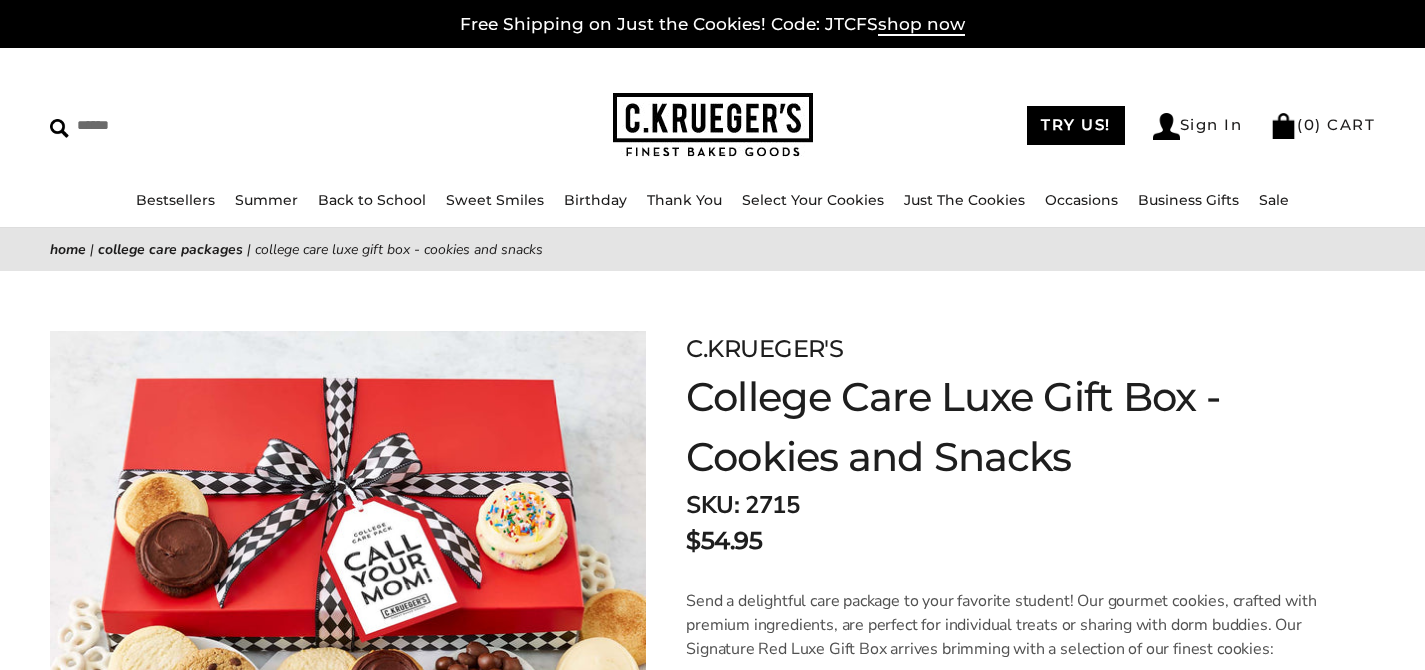 scroll, scrollTop: 0, scrollLeft: 0, axis: both 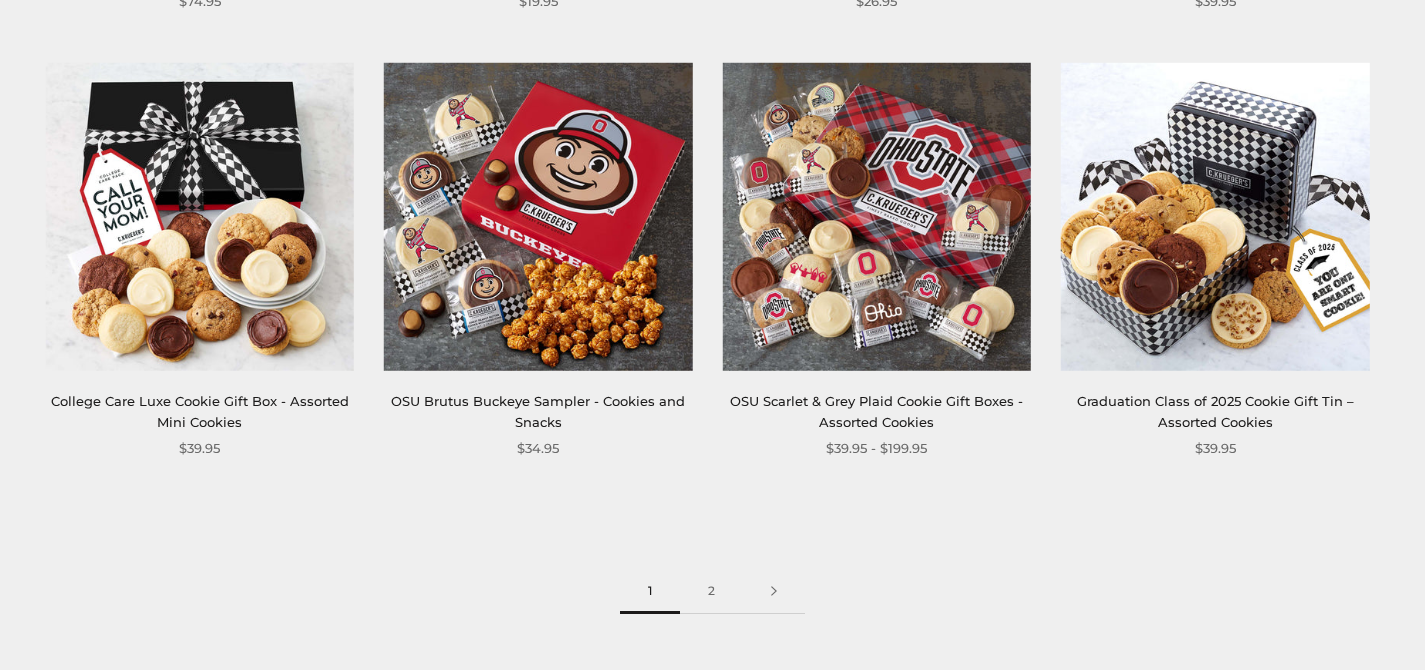 click at bounding box center (200, 216) 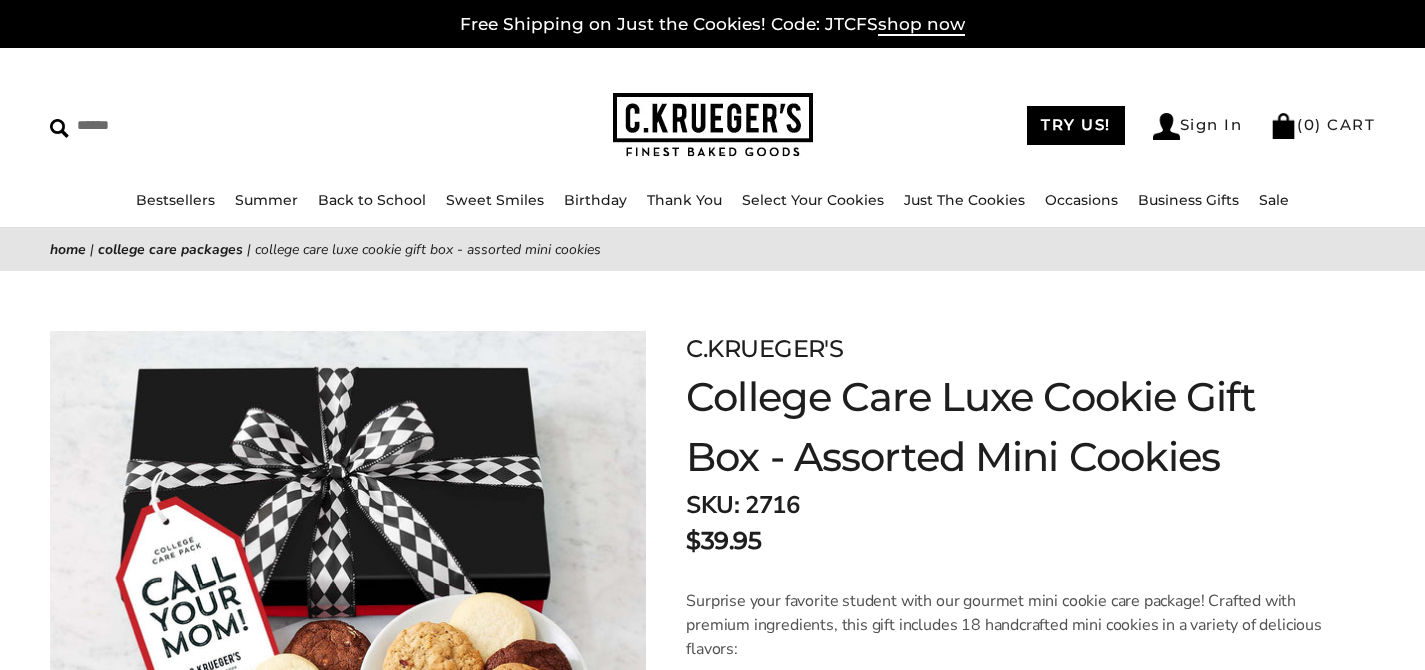 scroll, scrollTop: 0, scrollLeft: 0, axis: both 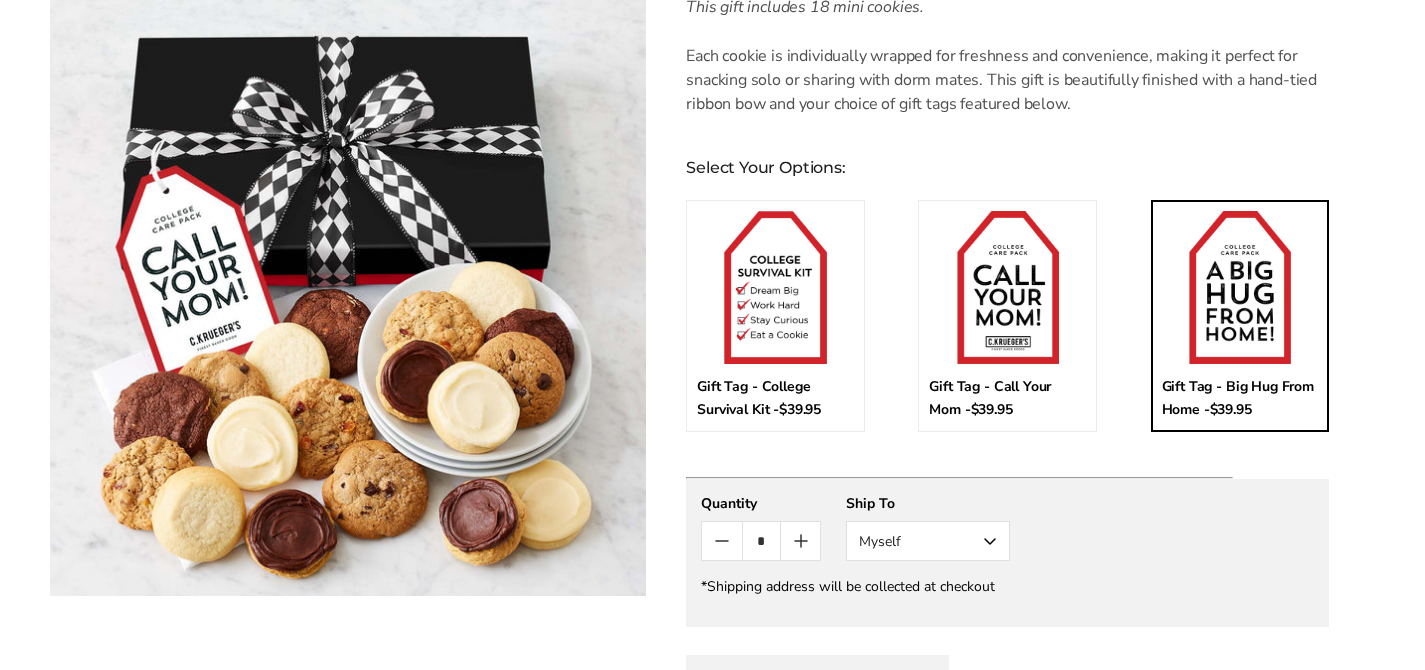 click at bounding box center [1240, 287] 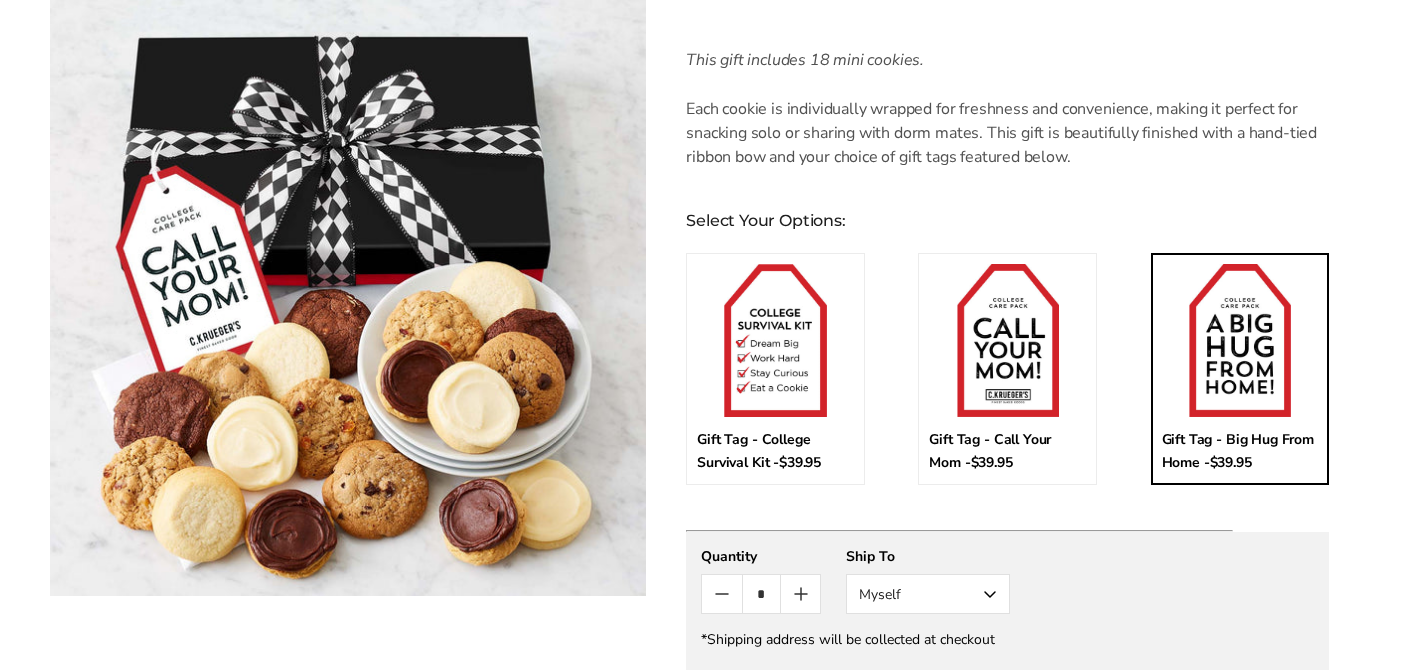 scroll, scrollTop: 832, scrollLeft: 0, axis: vertical 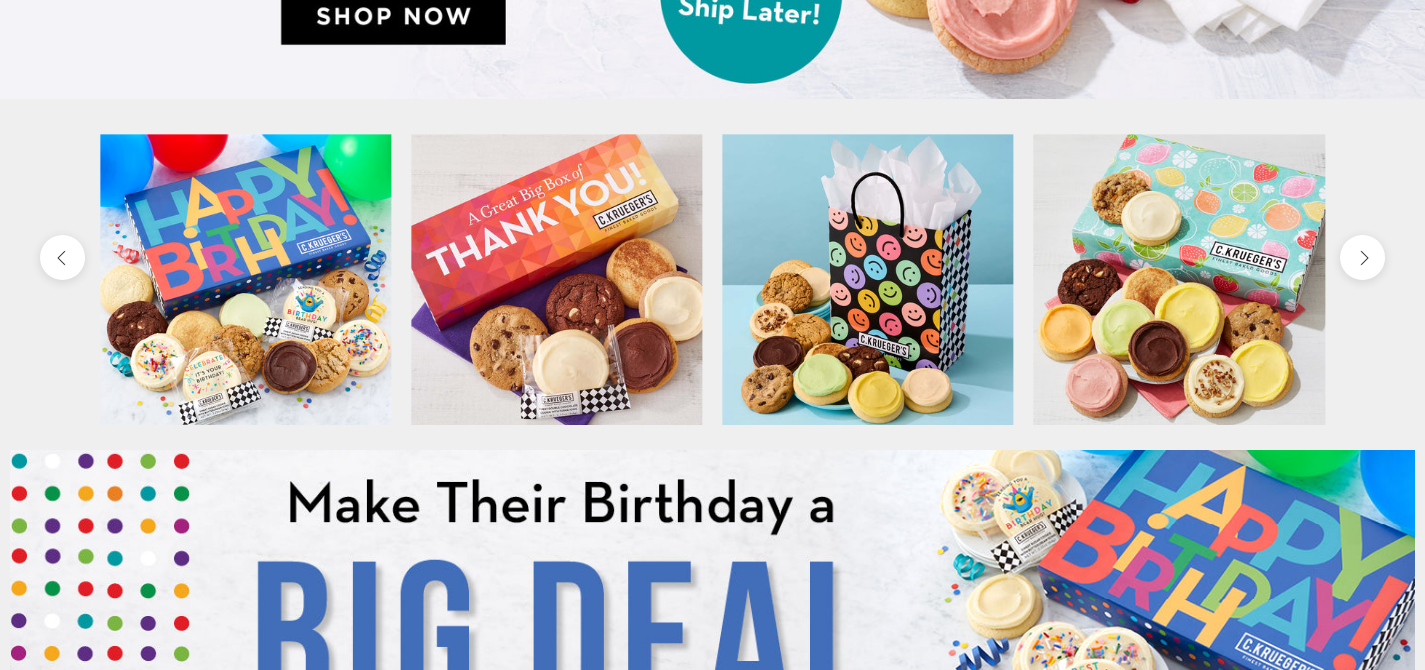 click 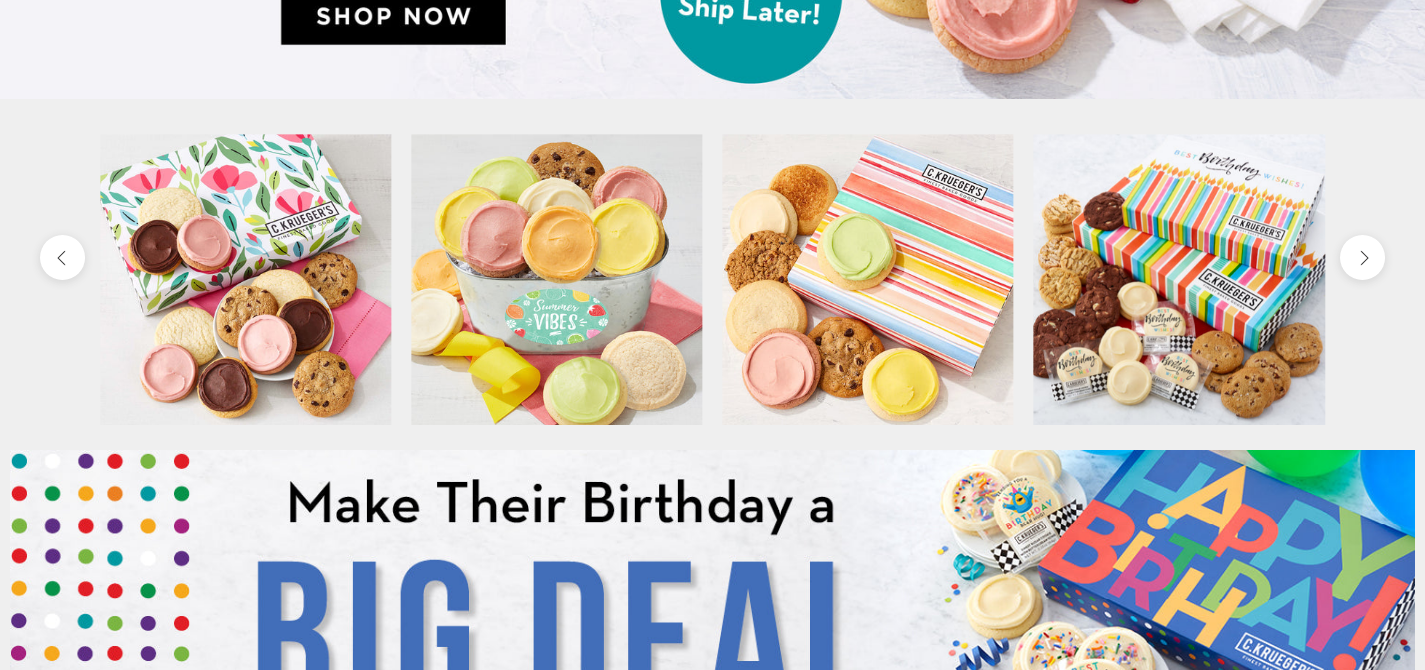 click 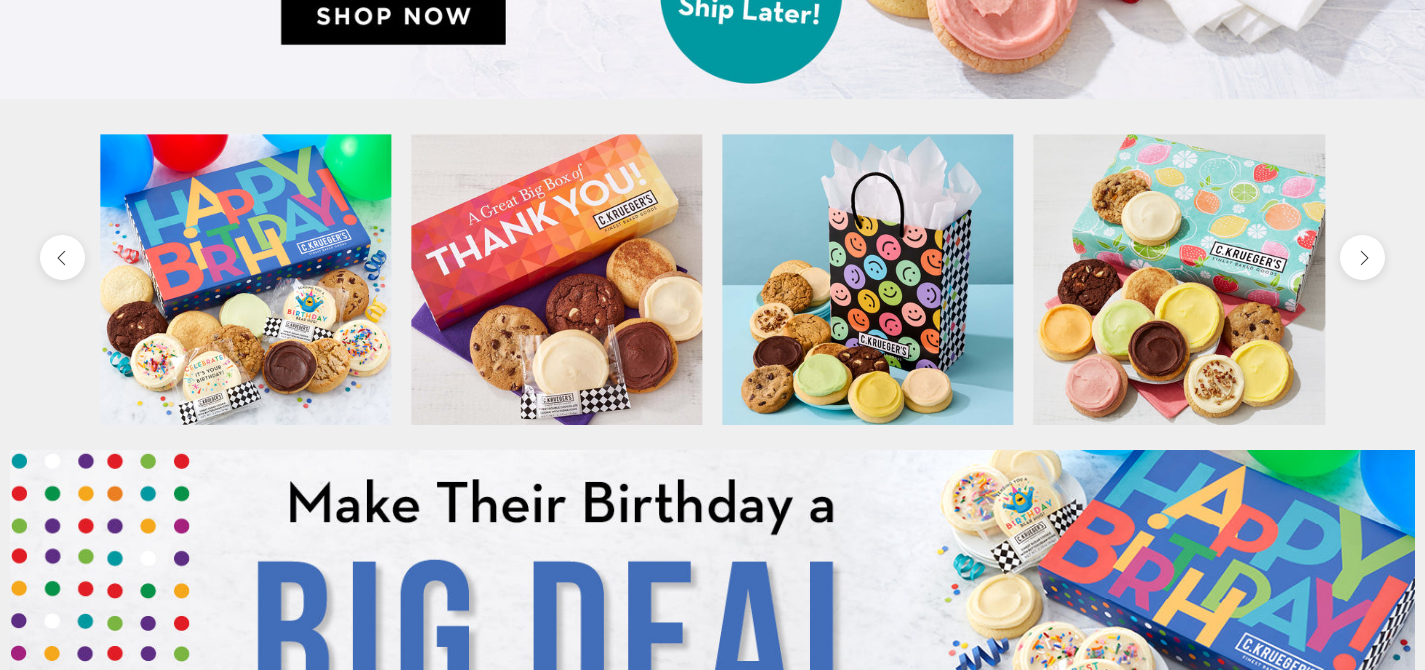 click 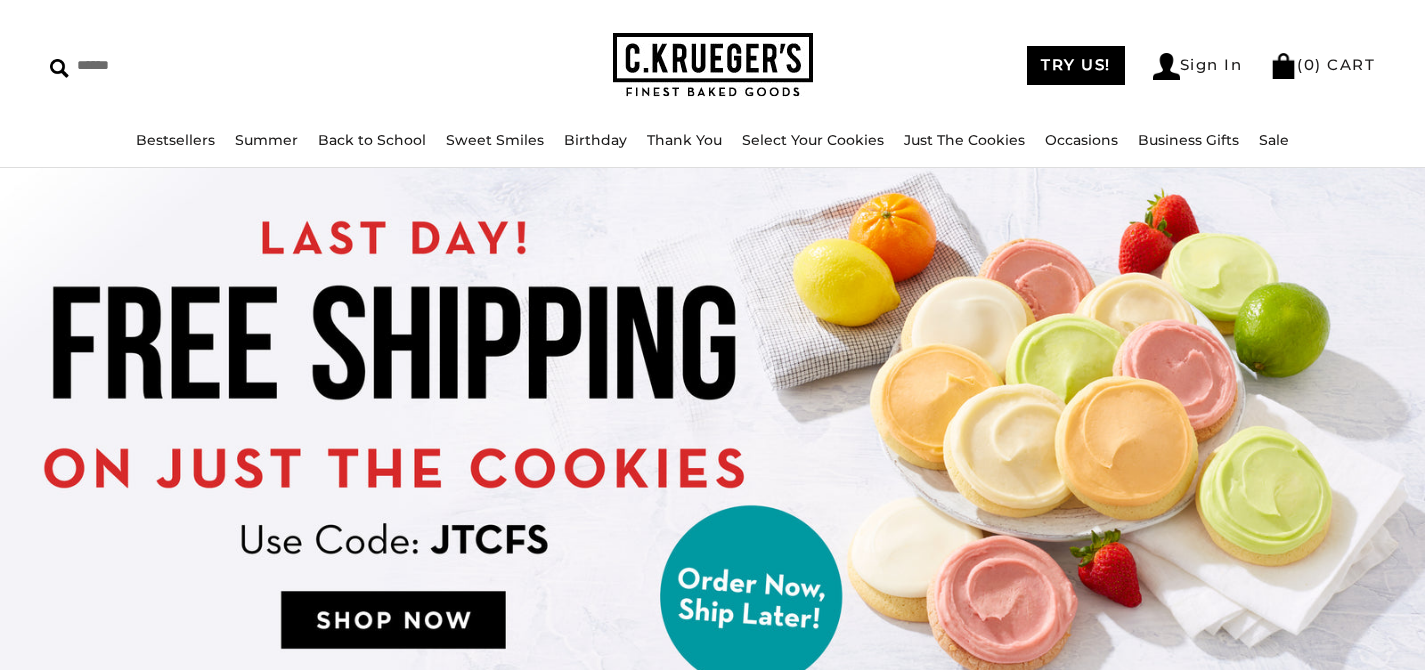 scroll, scrollTop: 0, scrollLeft: 0, axis: both 